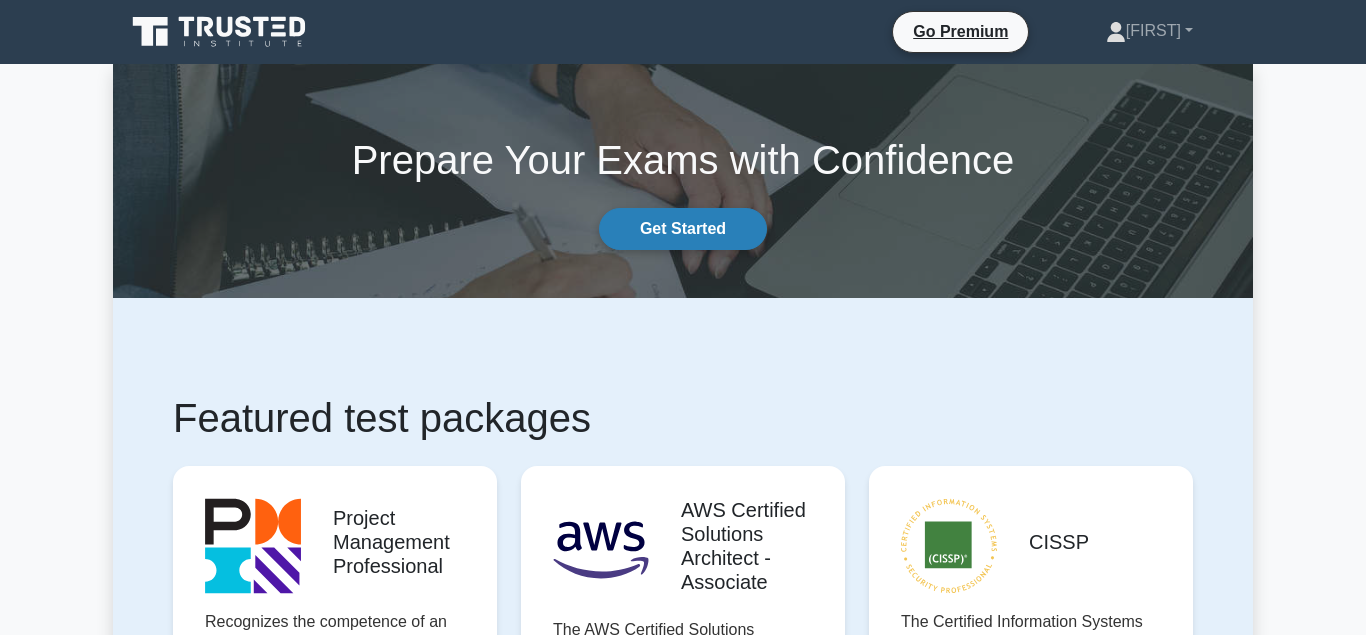scroll, scrollTop: 0, scrollLeft: 0, axis: both 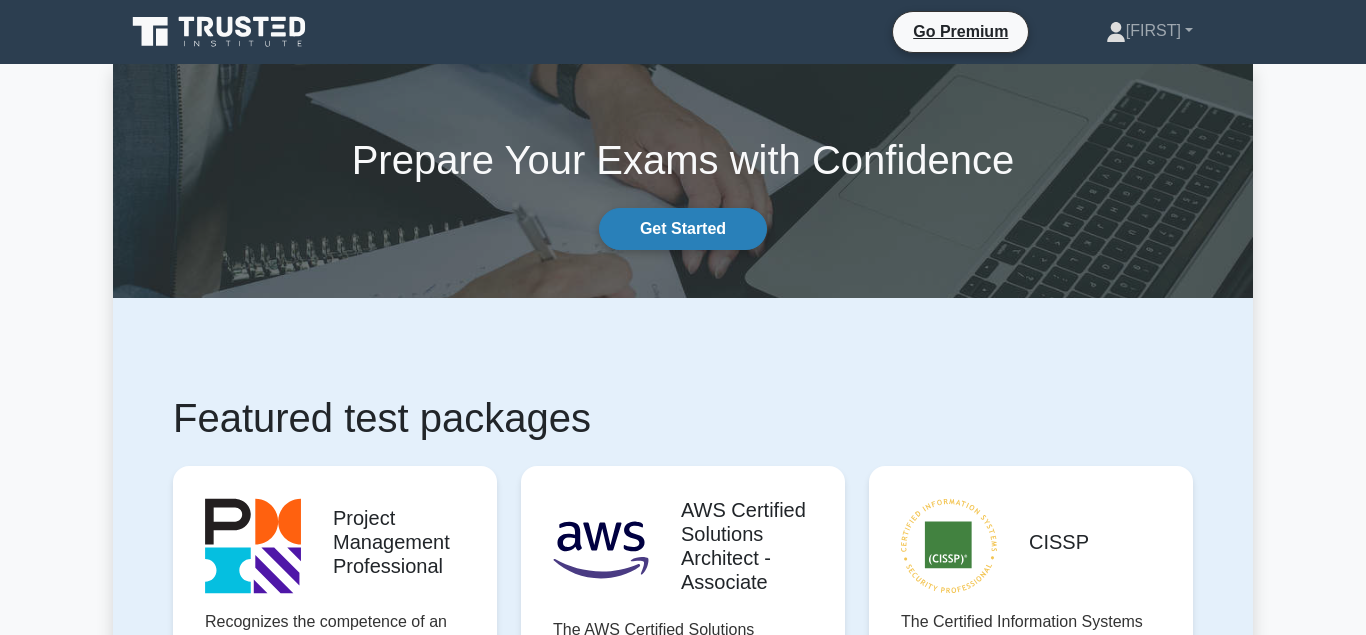 click on "Get Started" at bounding box center (683, 229) 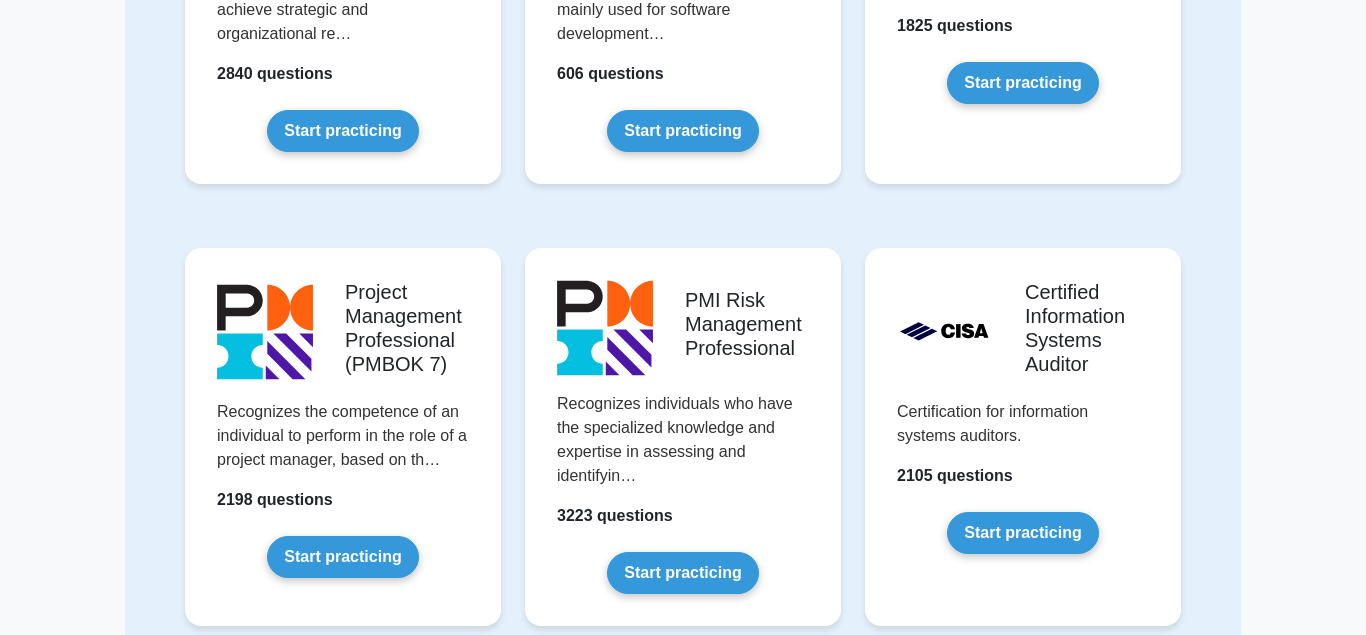 scroll, scrollTop: 1632, scrollLeft: 0, axis: vertical 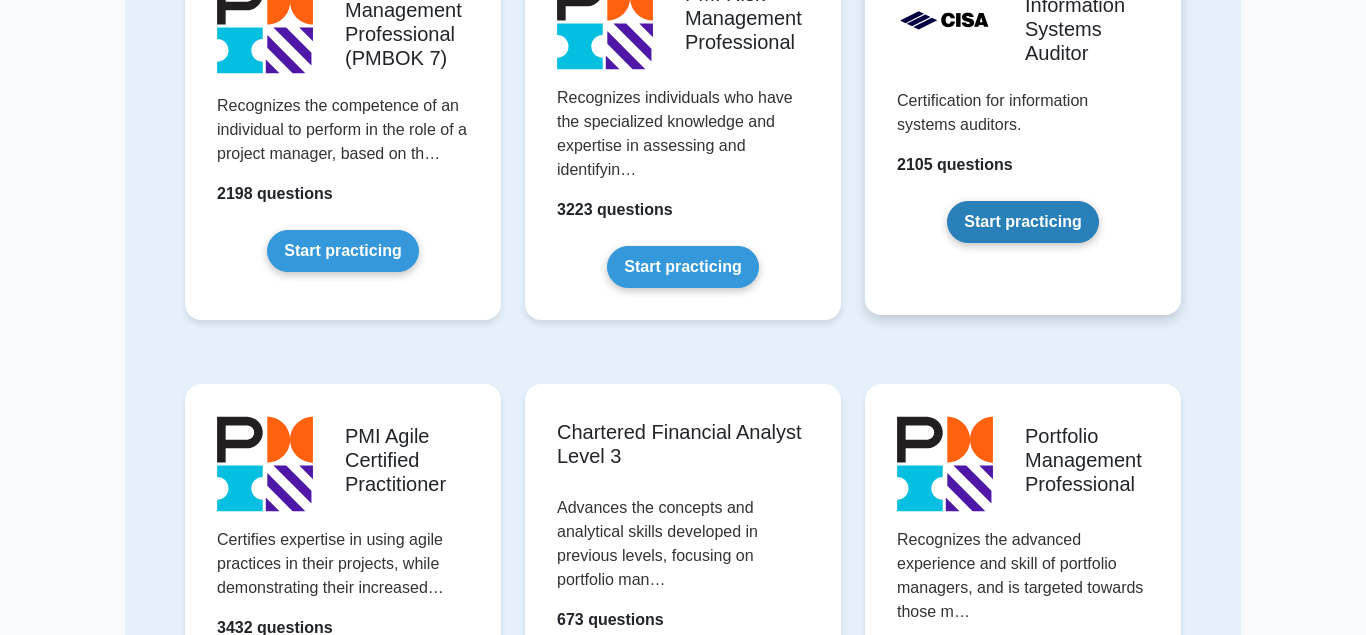 click on "Start practicing" at bounding box center (1022, 222) 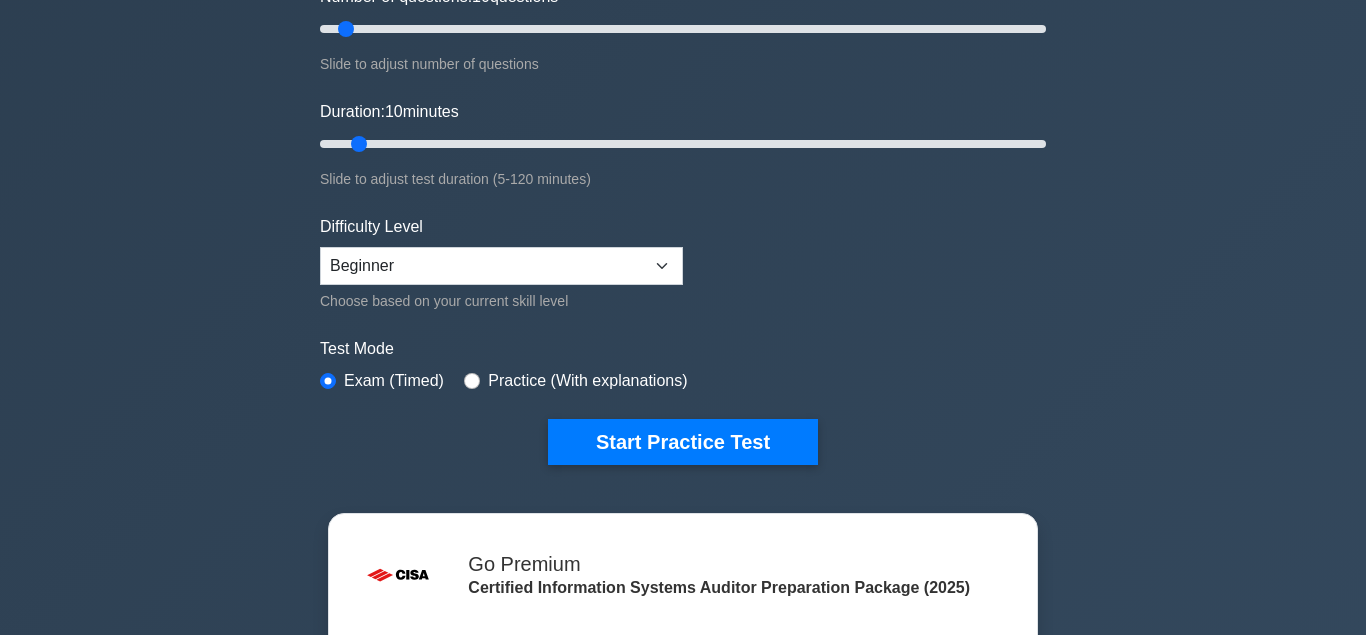 scroll, scrollTop: 306, scrollLeft: 0, axis: vertical 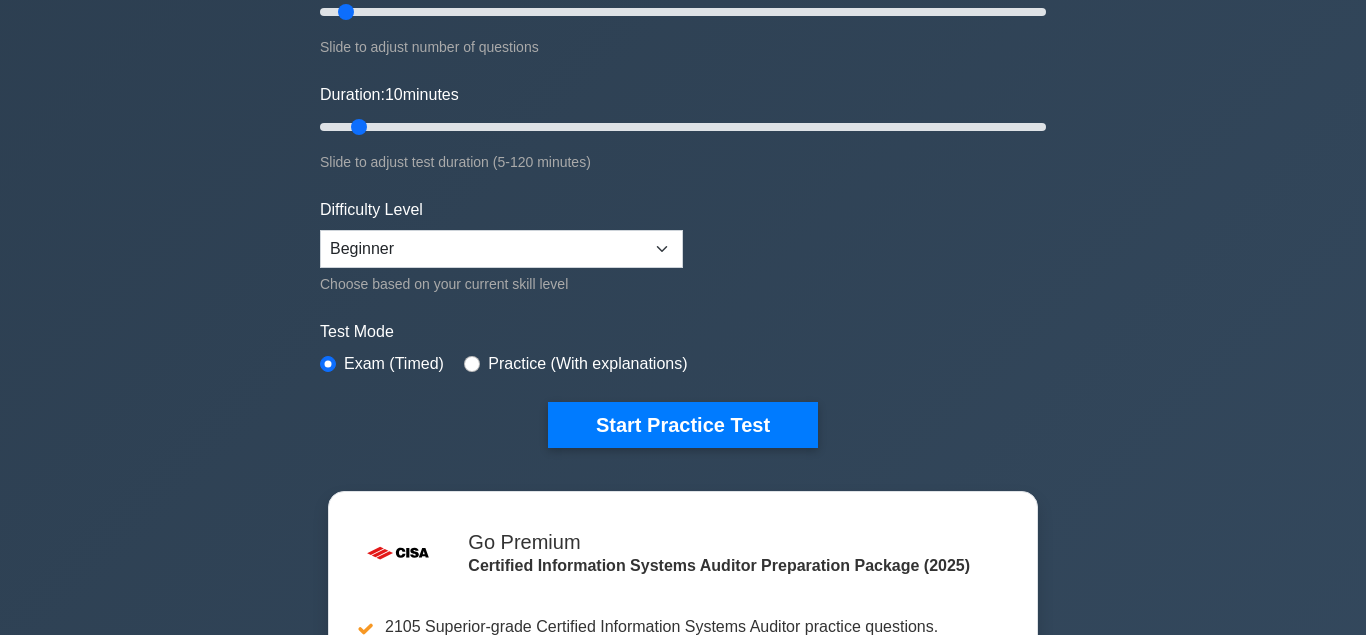 drag, startPoint x: 685, startPoint y: 422, endPoint x: 607, endPoint y: 523, distance: 127.61269 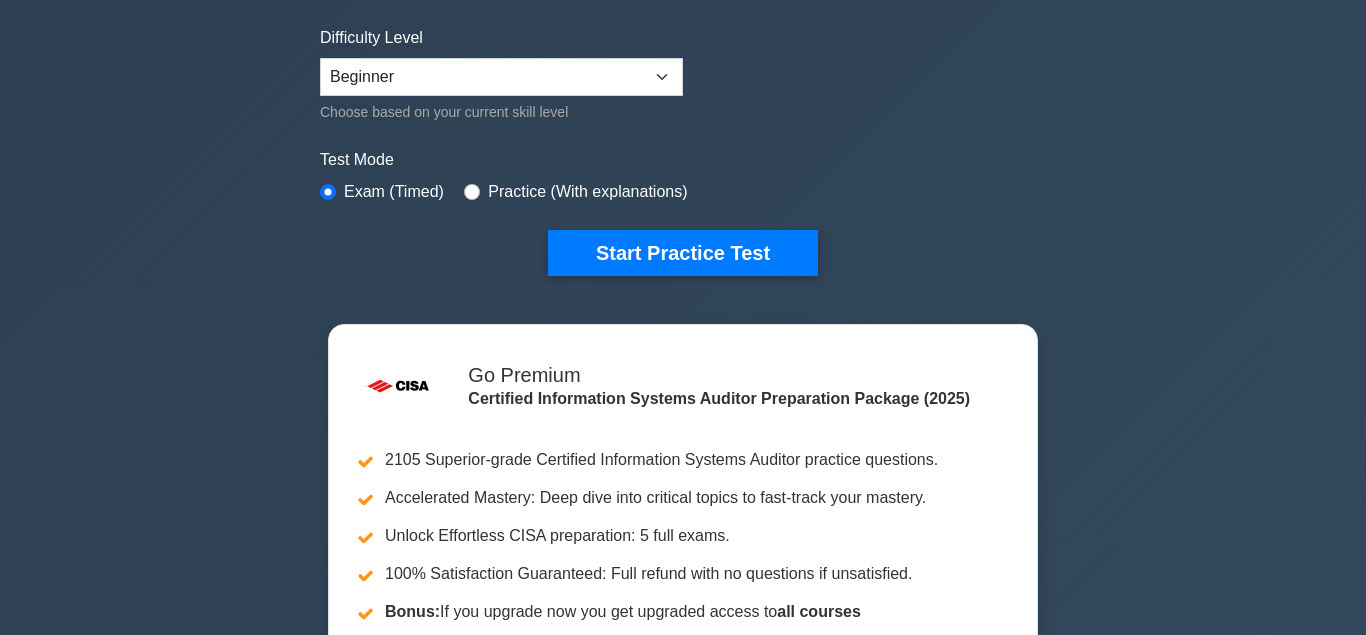 scroll, scrollTop: 408, scrollLeft: 0, axis: vertical 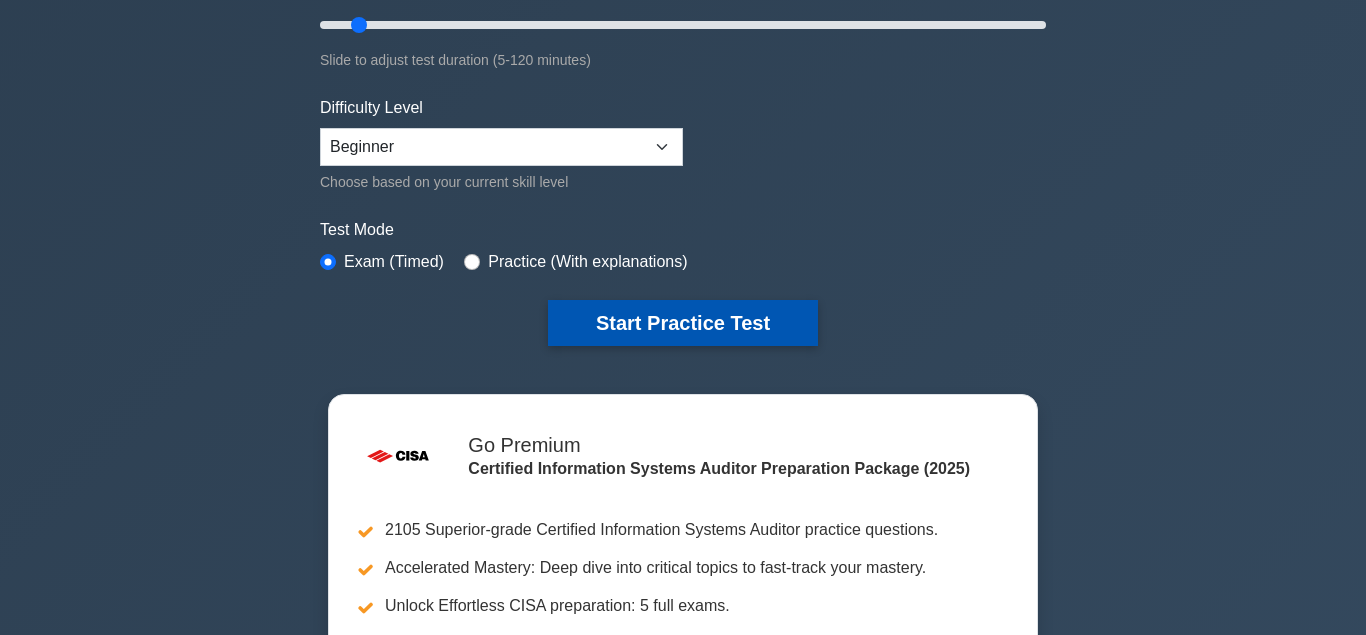 click on "Start Practice Test" at bounding box center [683, 323] 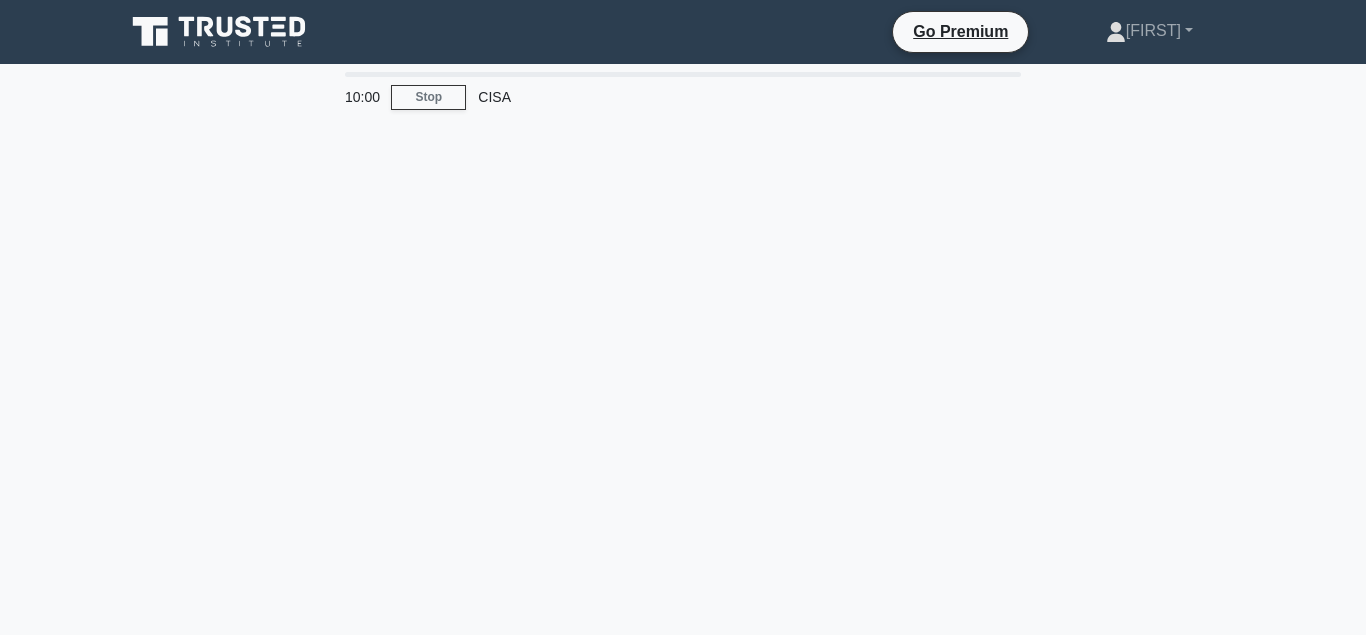 scroll, scrollTop: 0, scrollLeft: 0, axis: both 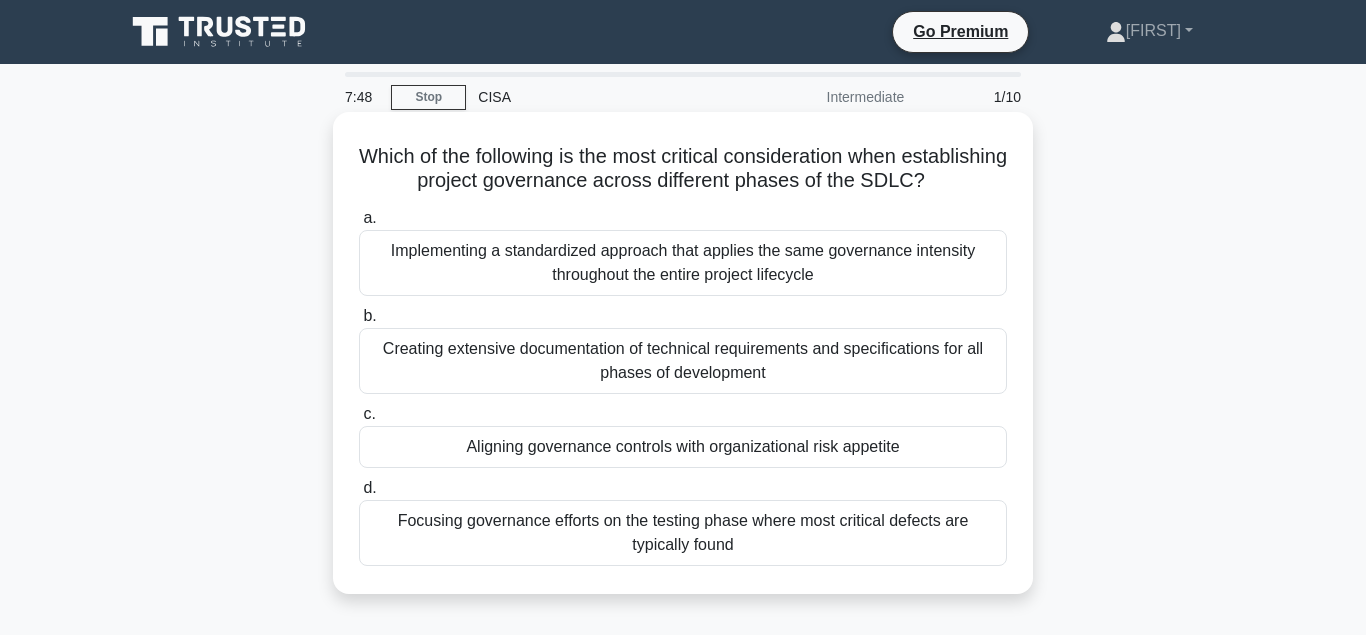 click on "Aligning governance controls with organizational risk appetite" at bounding box center [683, 447] 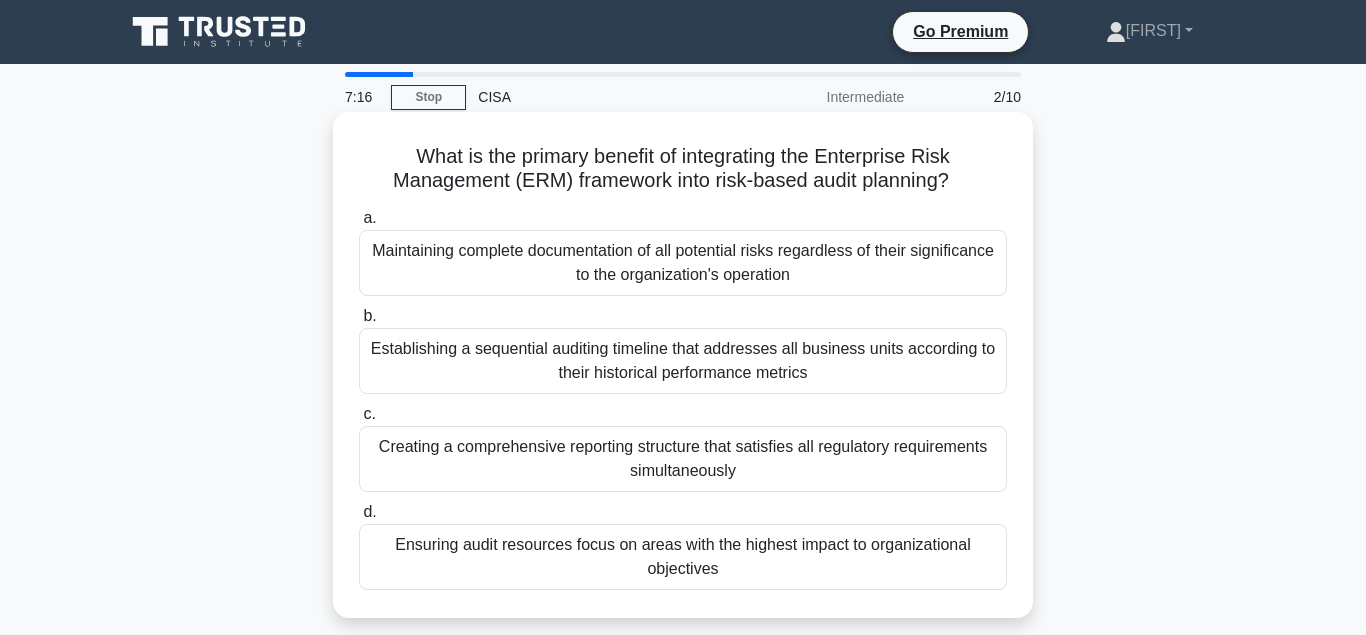 click on "Ensuring audit resources focus on areas with the highest impact to organizational objectives" at bounding box center (683, 557) 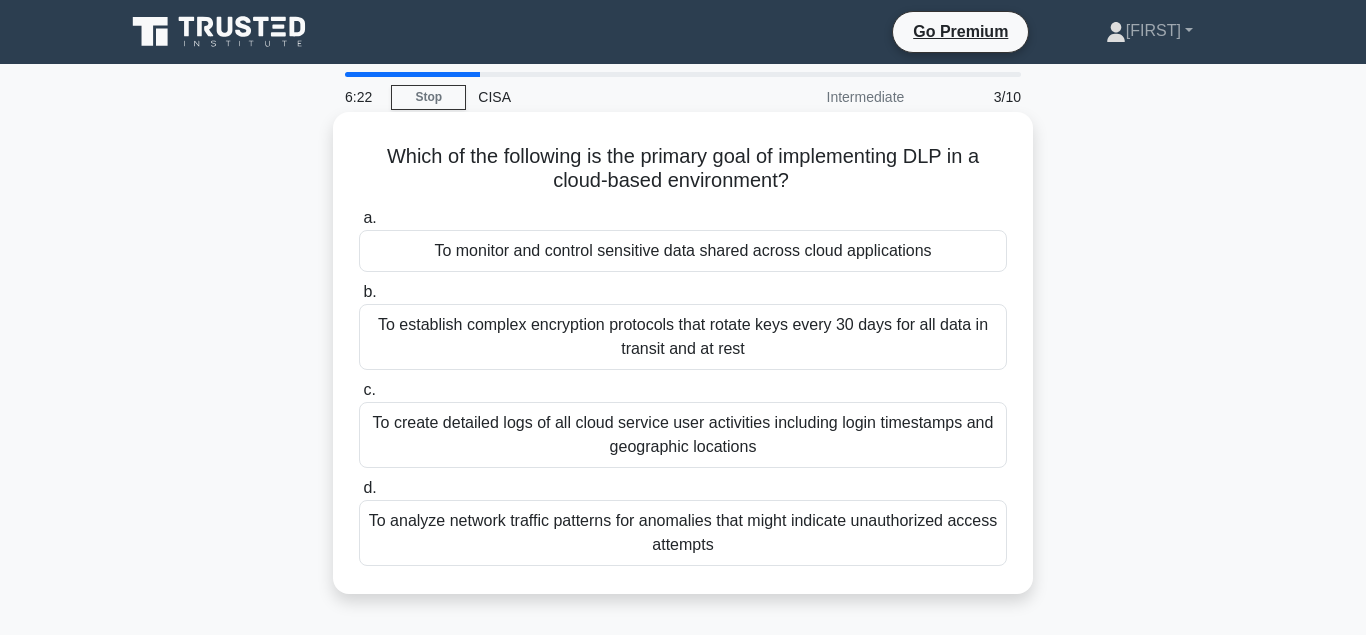 click on "To analyze network traffic patterns for anomalies that might indicate unauthorized access attempts" at bounding box center [683, 533] 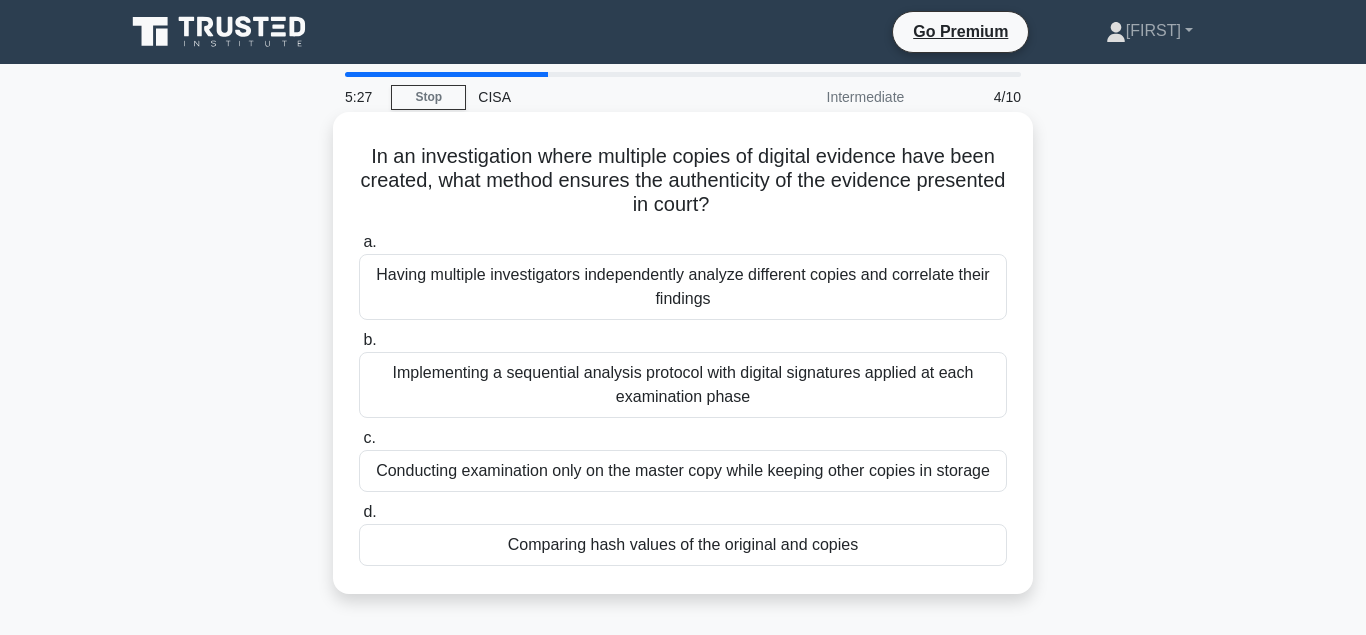 click on "Implementing a sequential analysis protocol with digital signatures applied at each examination phase" at bounding box center [683, 385] 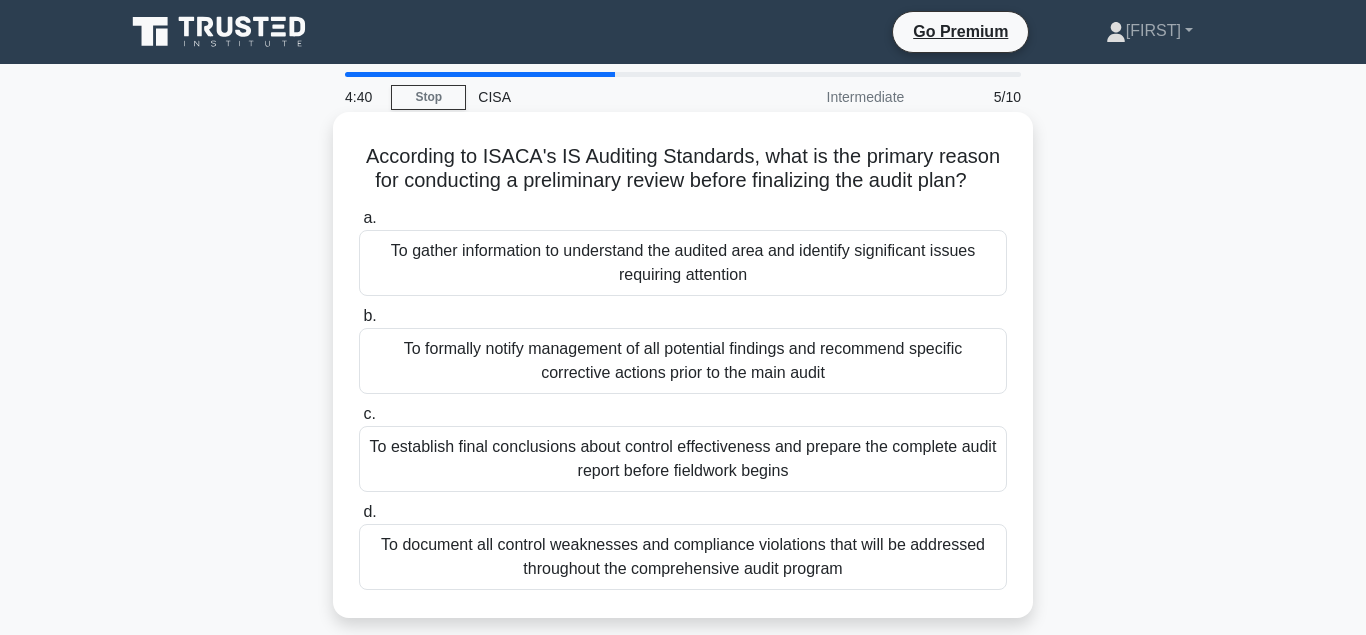 click on "To document all control weaknesses and compliance violations that will be addressed throughout the comprehensive audit program" at bounding box center [683, 557] 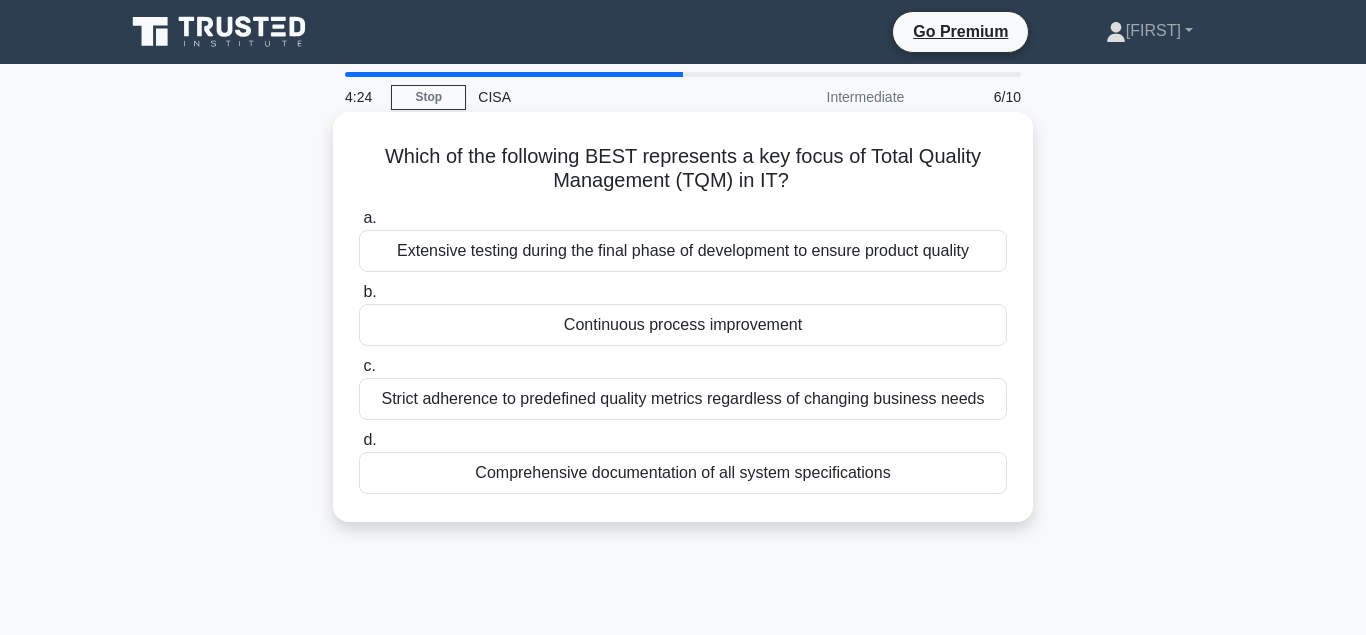 click on "Continuous process improvement" at bounding box center [683, 325] 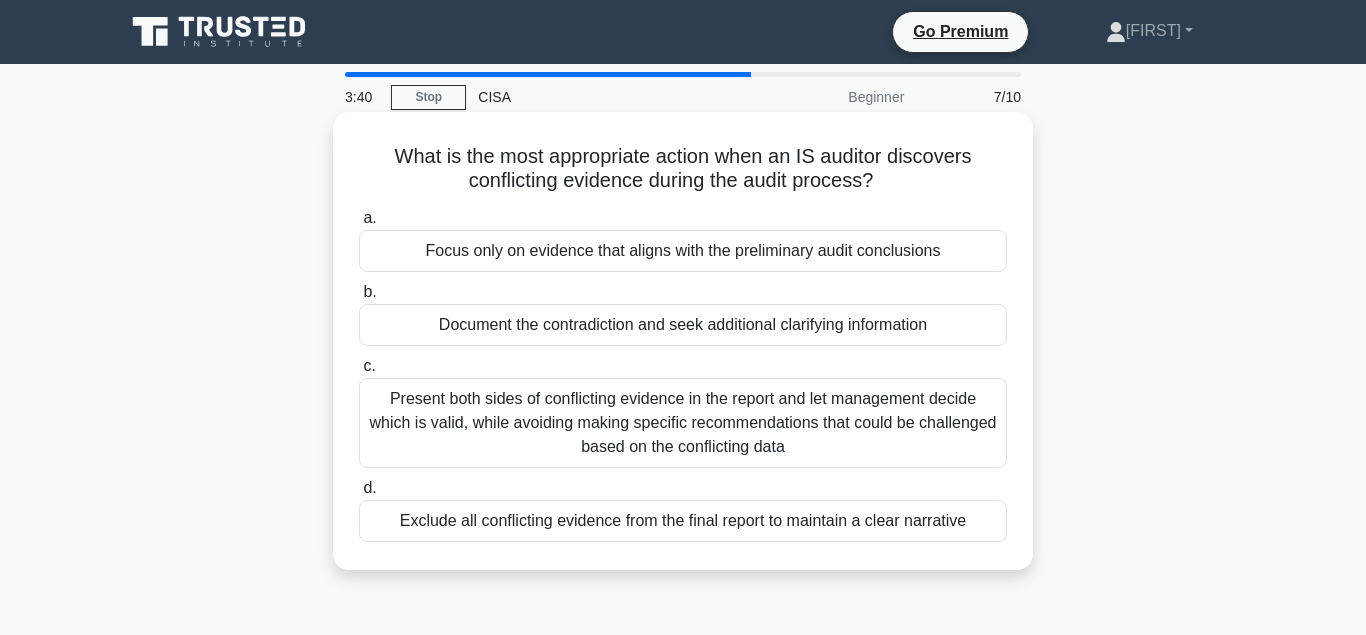click on "Document the contradiction and seek additional clarifying information" at bounding box center [683, 325] 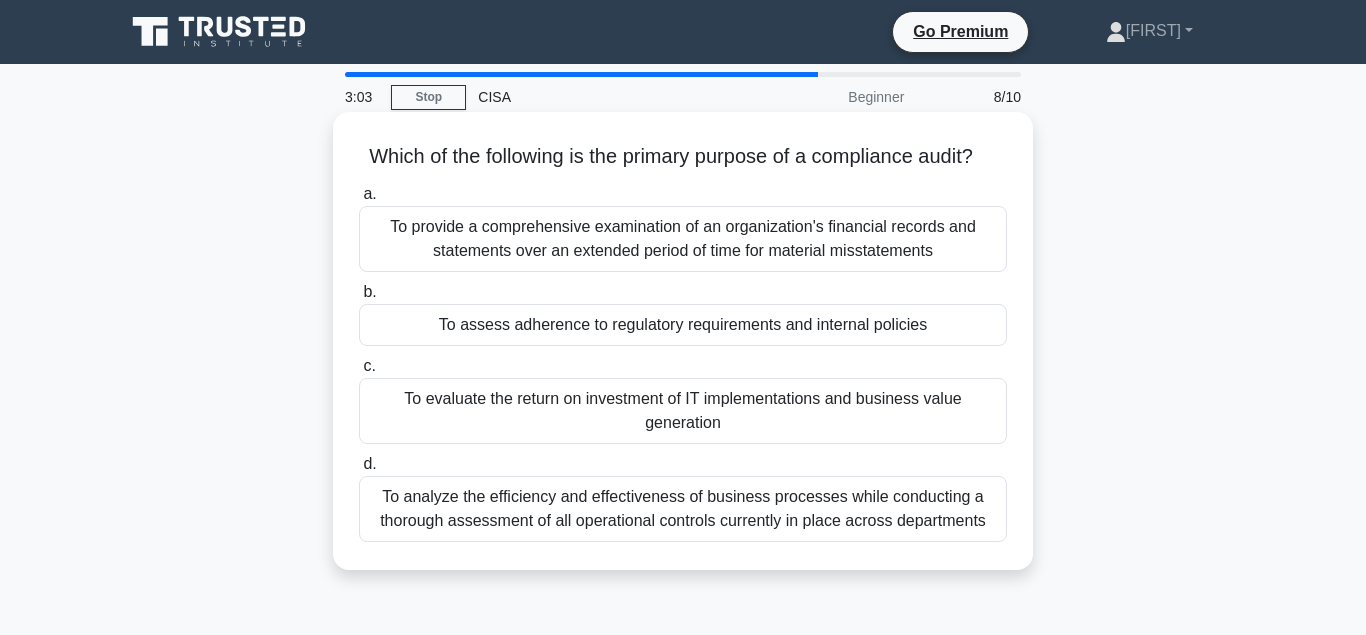 click on "To analyze the efficiency and effectiveness of business processes while conducting a thorough assessment of all operational controls currently in place across departments" at bounding box center (683, 509) 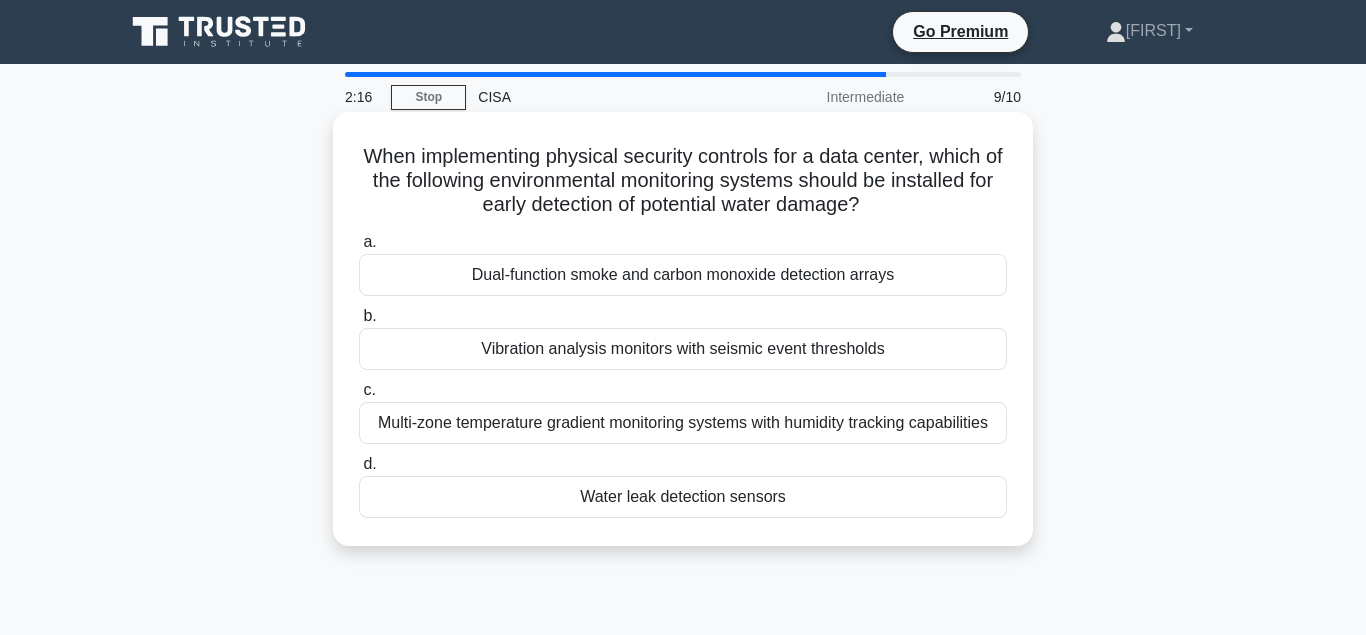 click on "Water leak detection sensors" at bounding box center (683, 497) 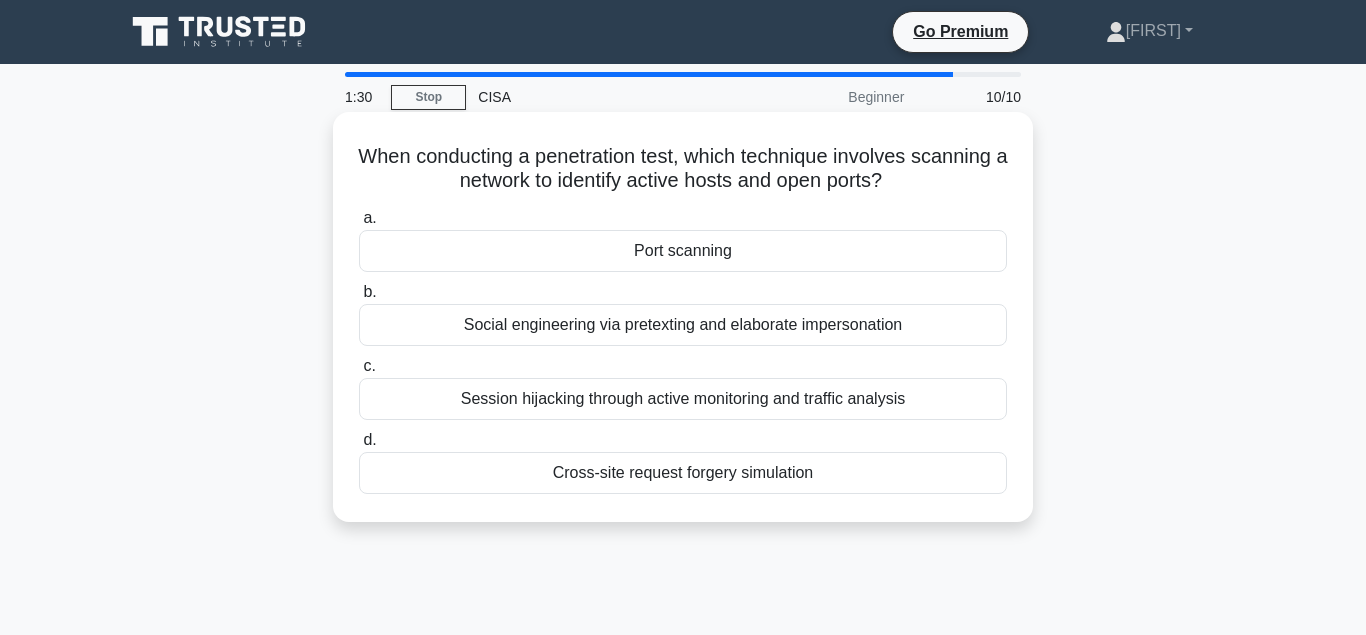 click on "Social engineering via pretexting and elaborate impersonation" at bounding box center (683, 325) 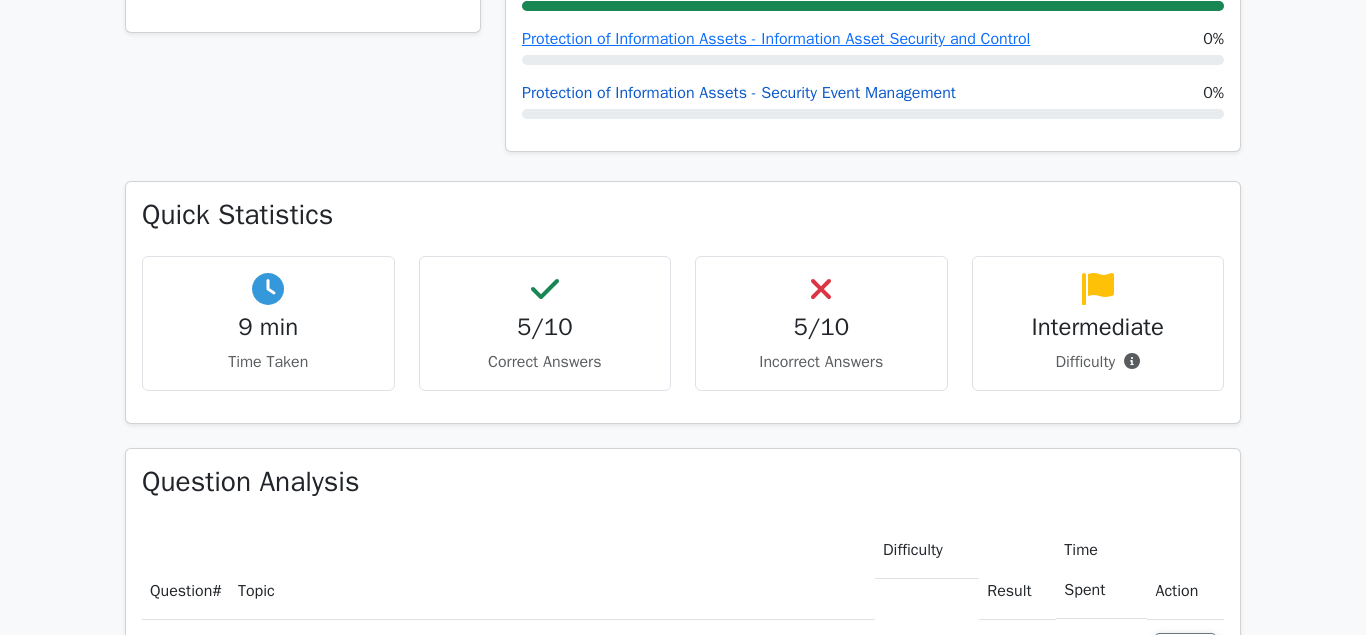 scroll, scrollTop: 1020, scrollLeft: 0, axis: vertical 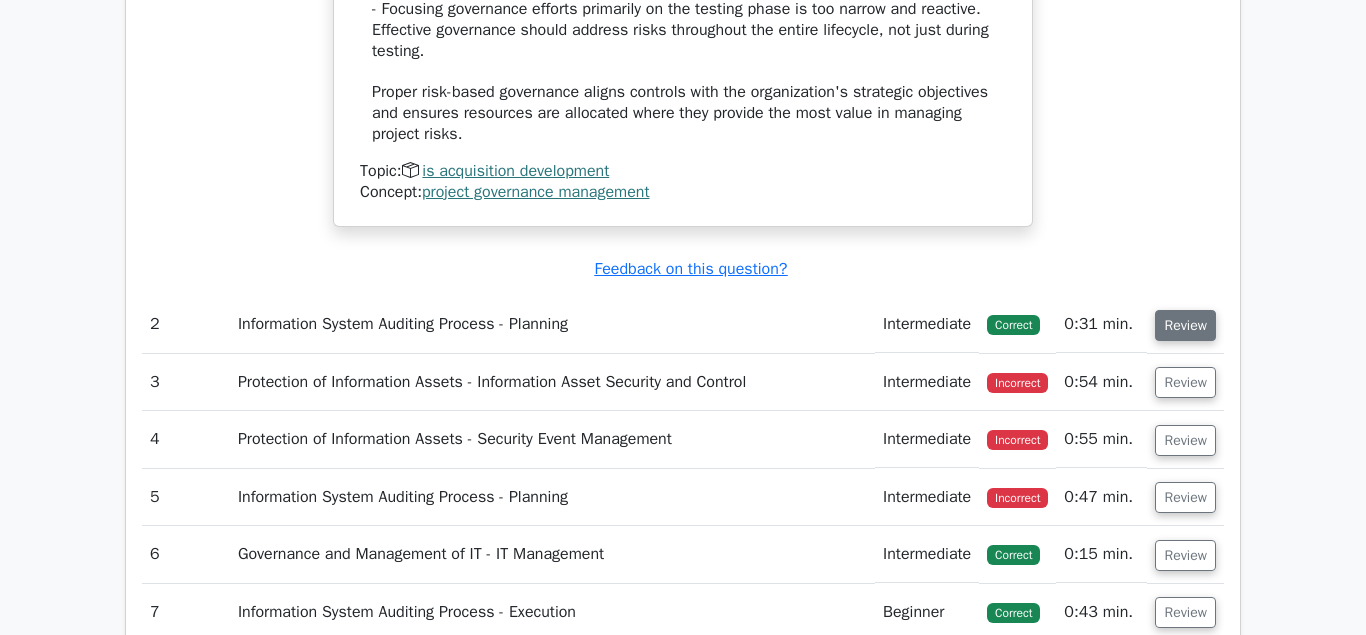 click on "Review" at bounding box center [1185, 325] 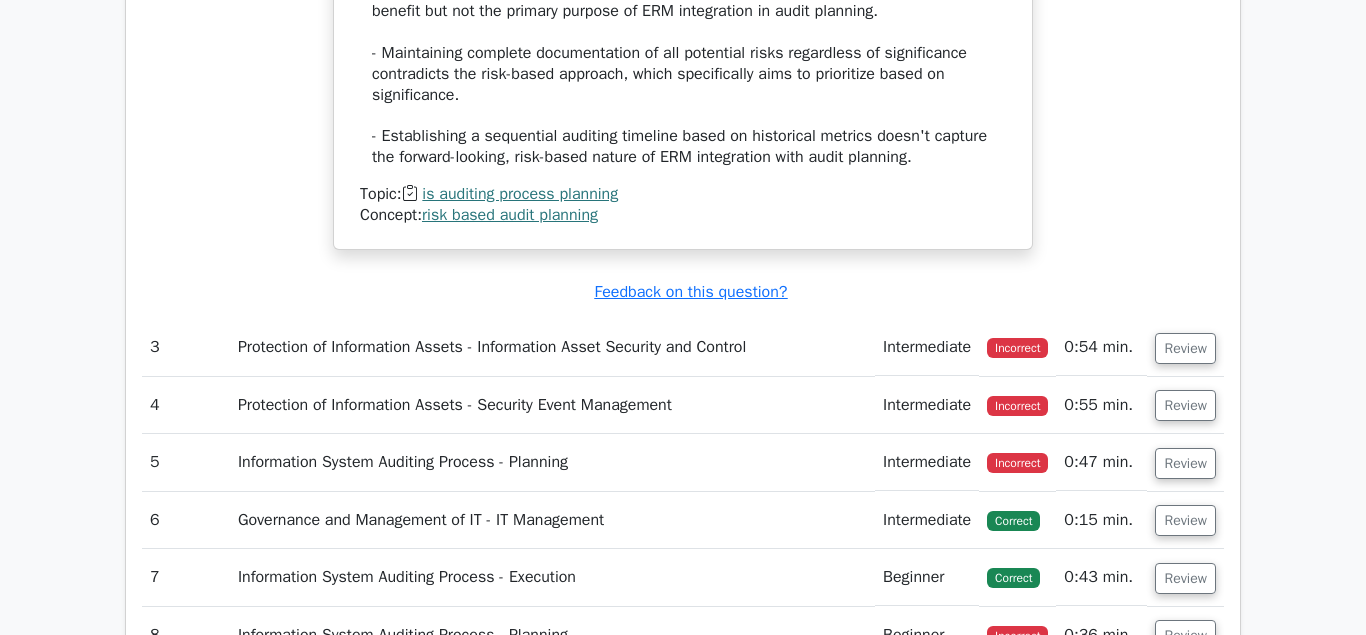 scroll, scrollTop: 3672, scrollLeft: 0, axis: vertical 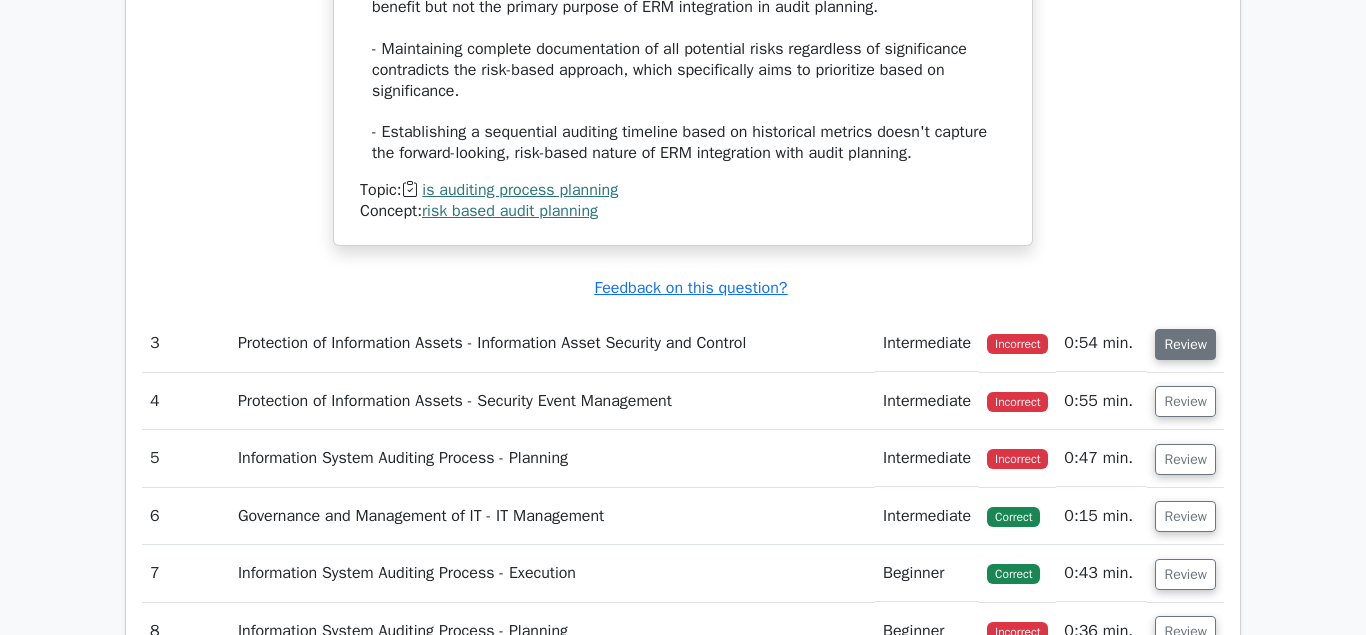 click on "Review" at bounding box center [1185, 344] 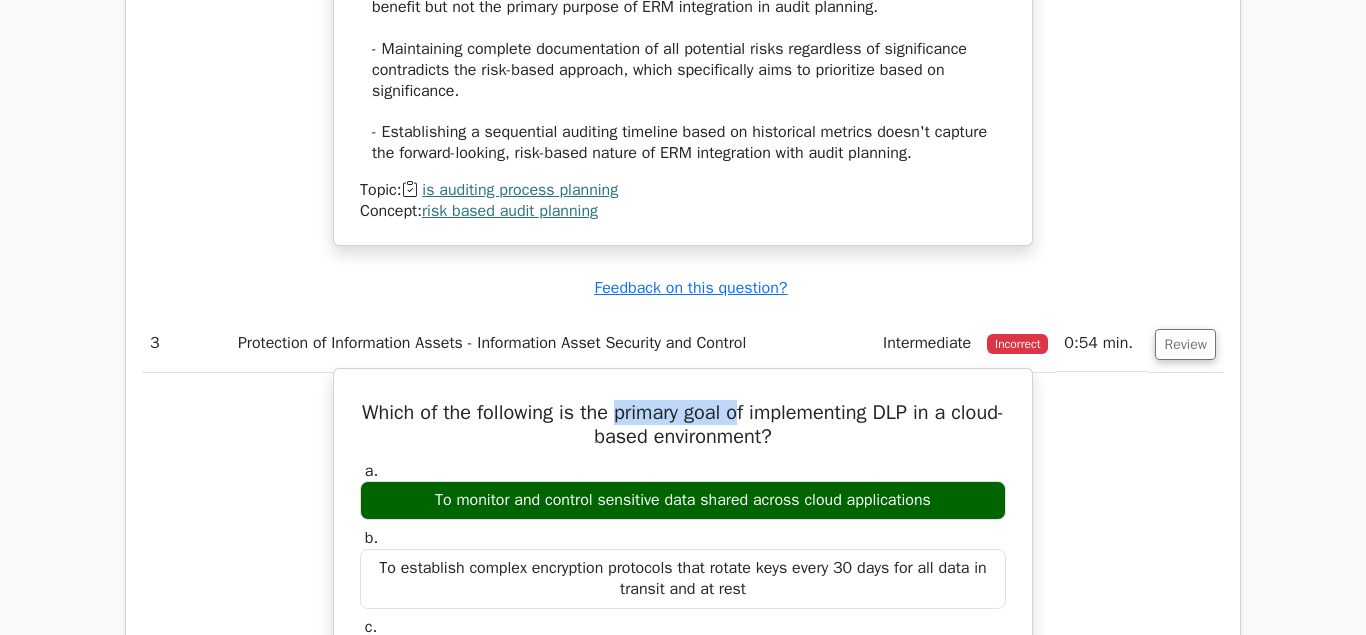 drag, startPoint x: 645, startPoint y: 416, endPoint x: 765, endPoint y: 416, distance: 120 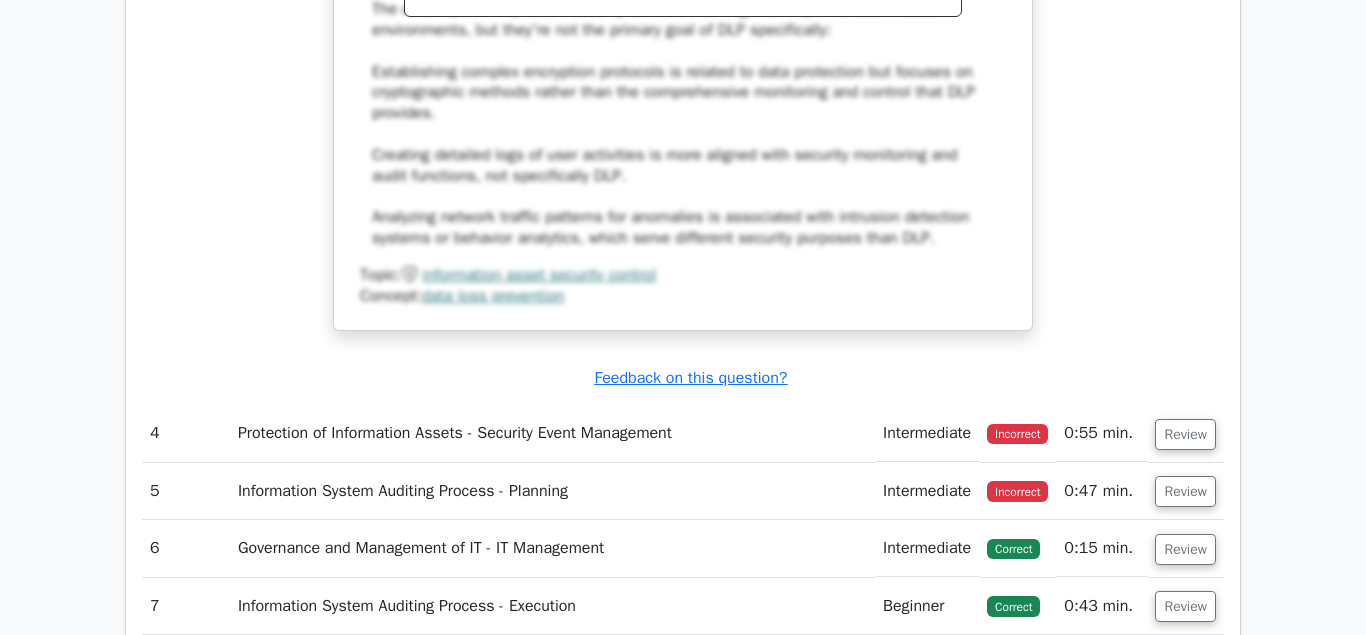 scroll, scrollTop: 4794, scrollLeft: 0, axis: vertical 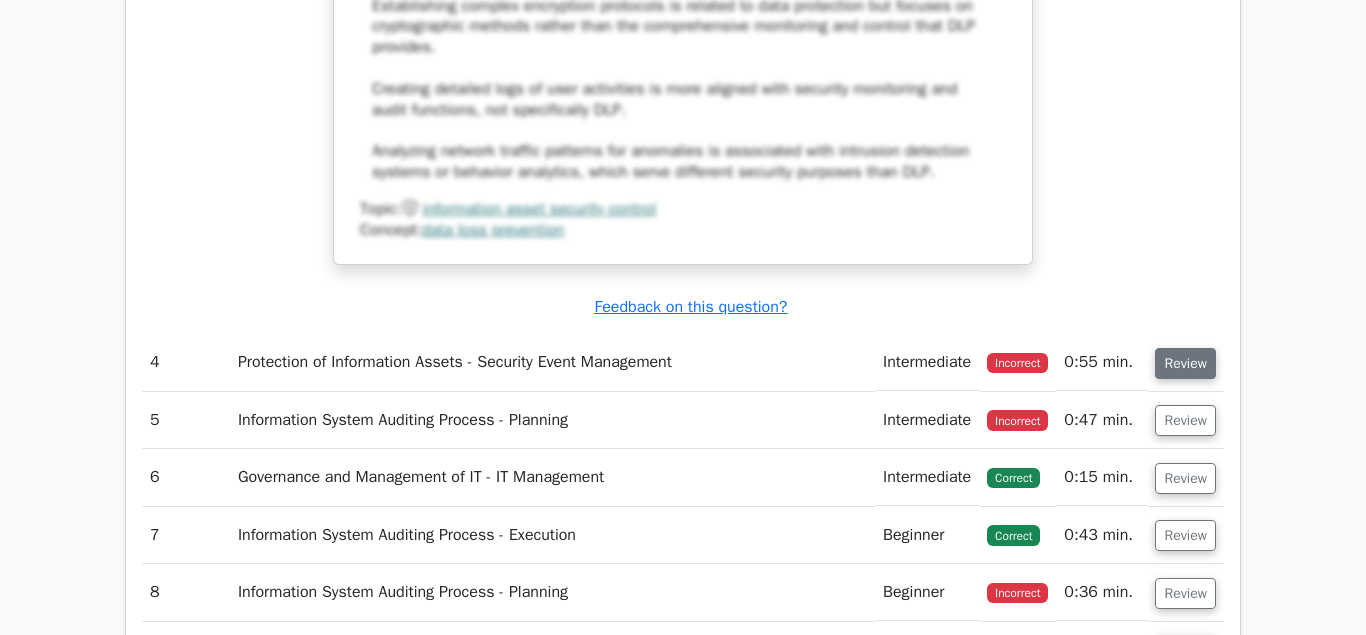 click on "Review" at bounding box center (1185, 363) 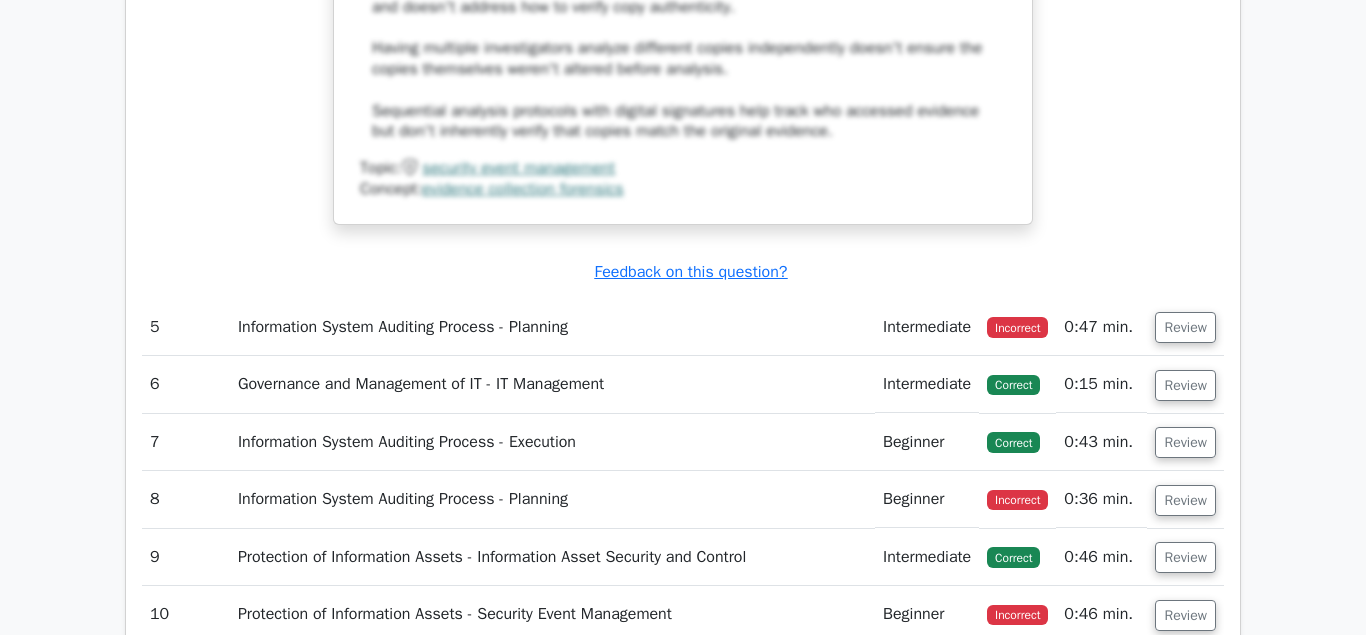 scroll, scrollTop: 6120, scrollLeft: 0, axis: vertical 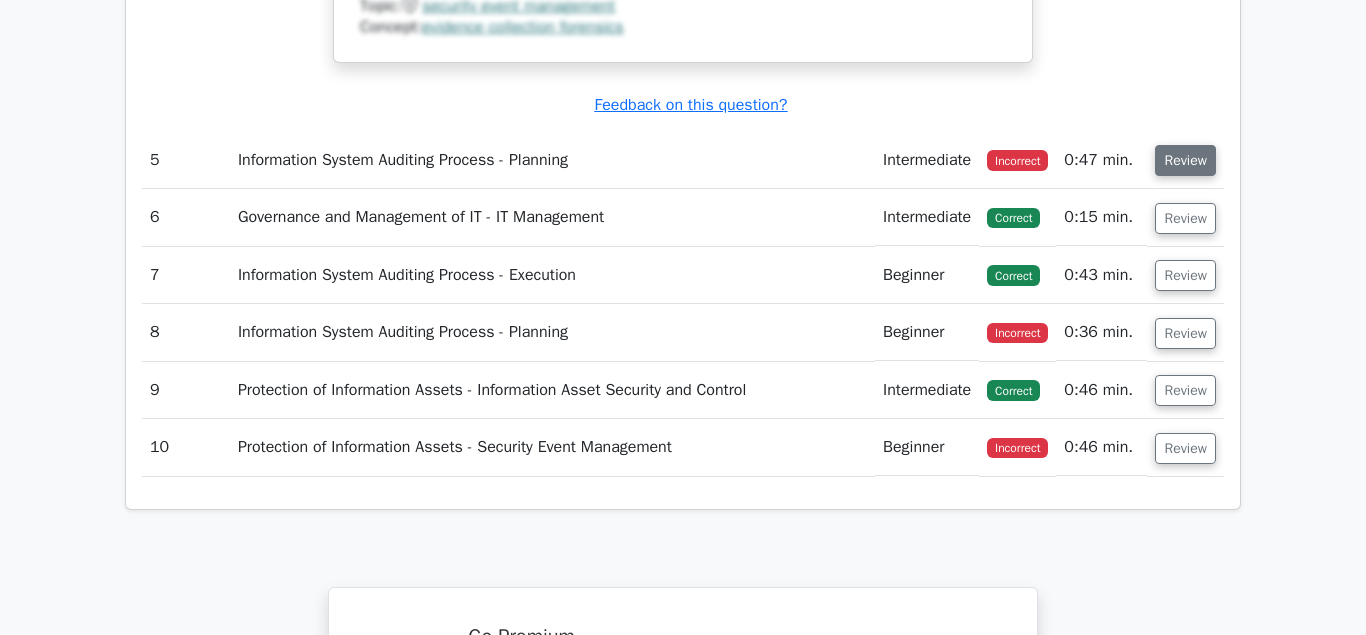 click on "Review" at bounding box center [1185, 160] 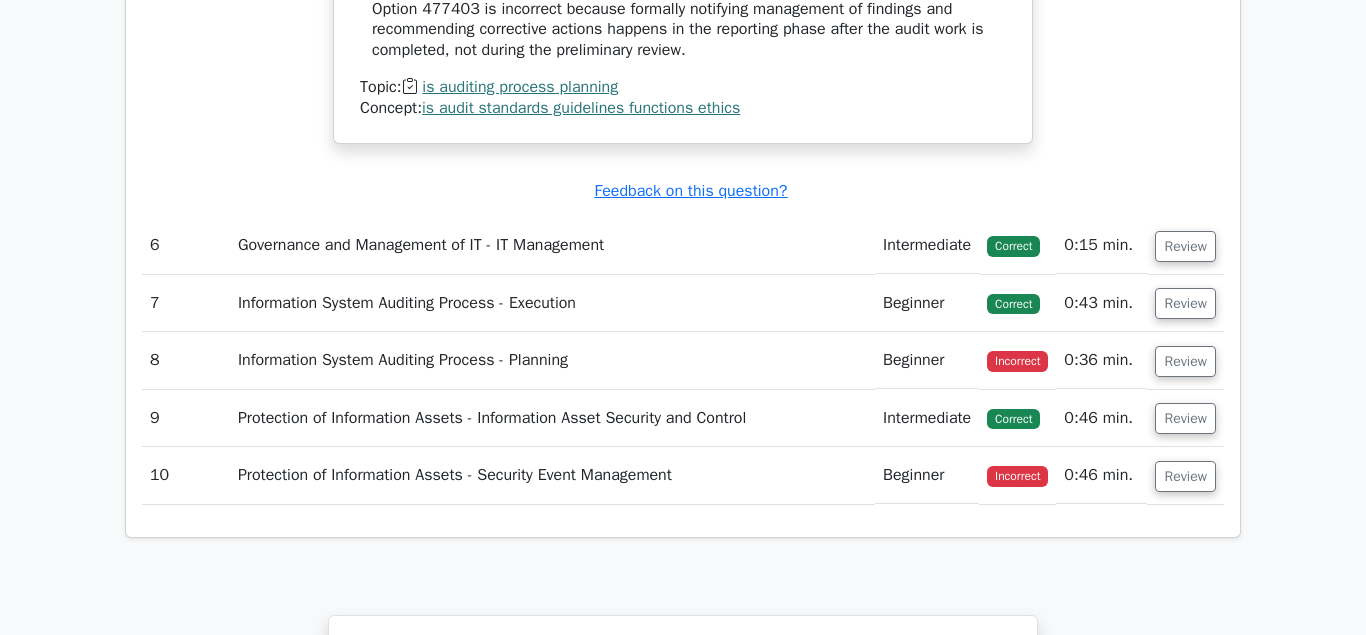 scroll, scrollTop: 7242, scrollLeft: 0, axis: vertical 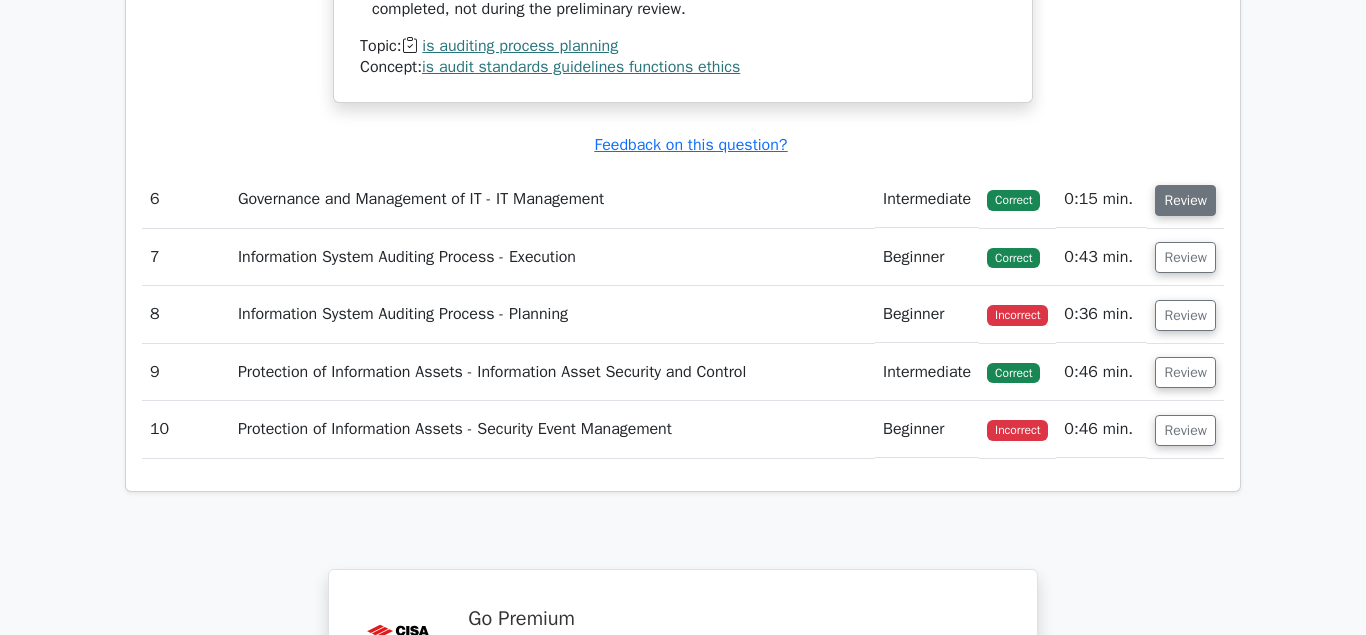 click on "Review" at bounding box center [1185, 200] 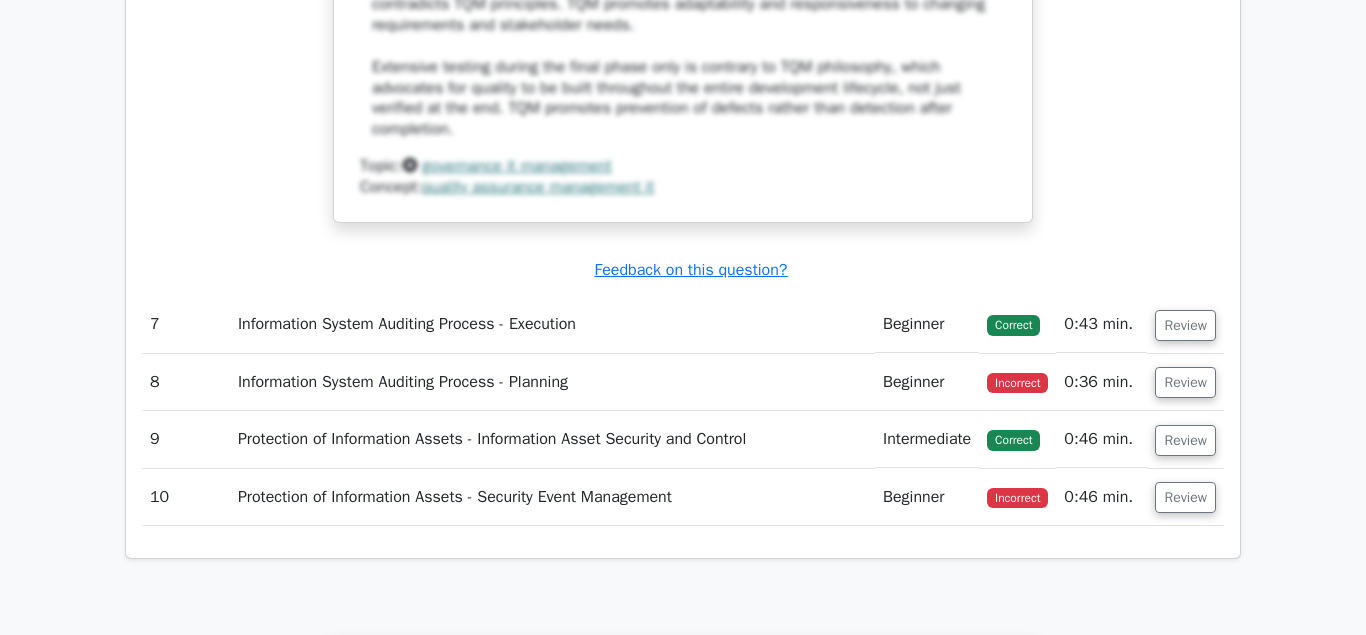 scroll, scrollTop: 8262, scrollLeft: 0, axis: vertical 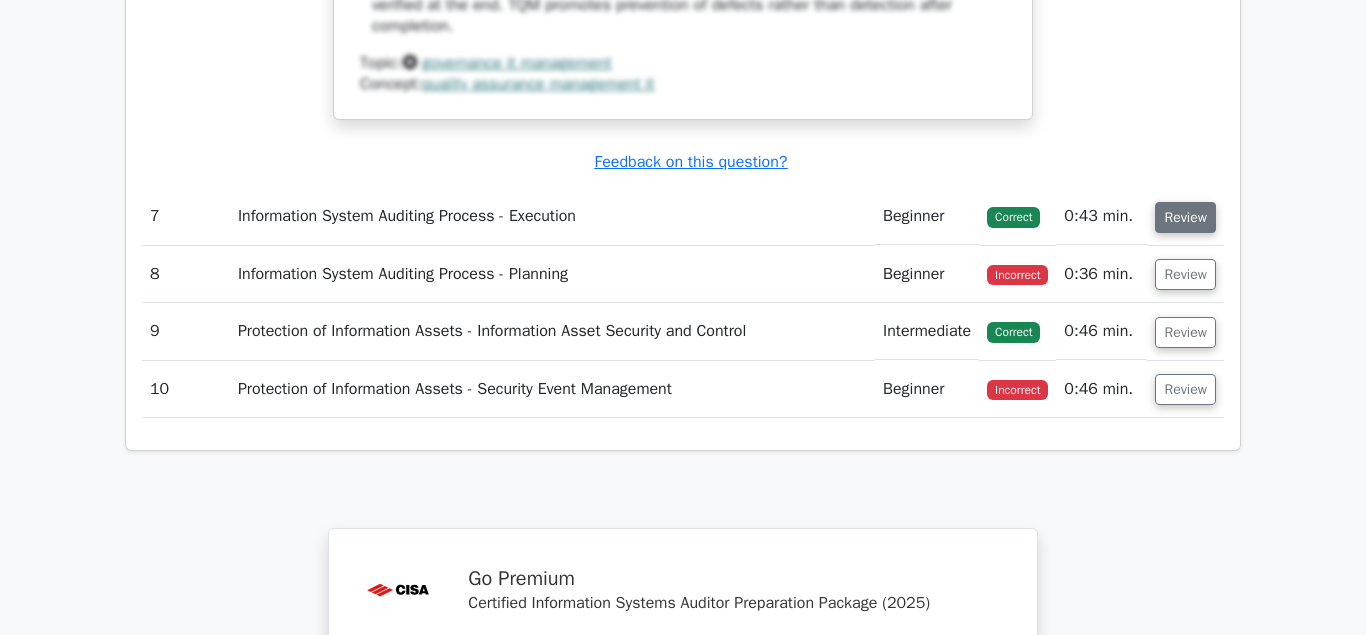 click on "Review" at bounding box center (1185, 217) 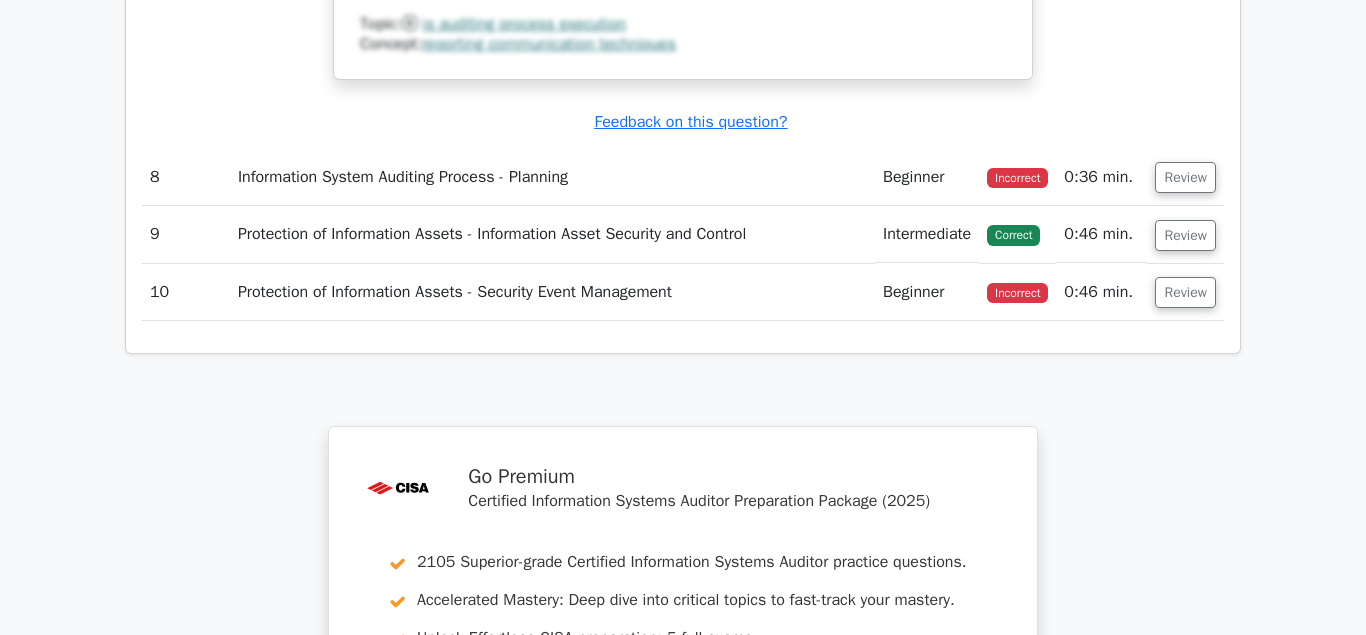 scroll, scrollTop: 9384, scrollLeft: 0, axis: vertical 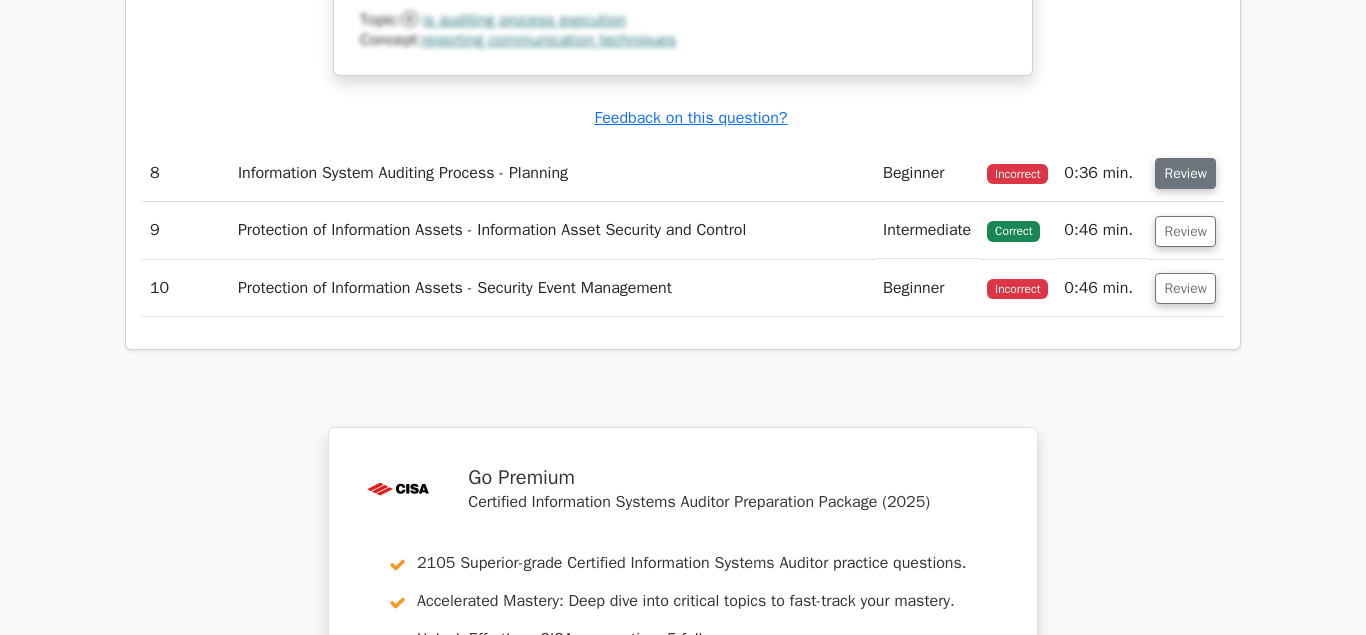 click on "Review" at bounding box center [1185, 173] 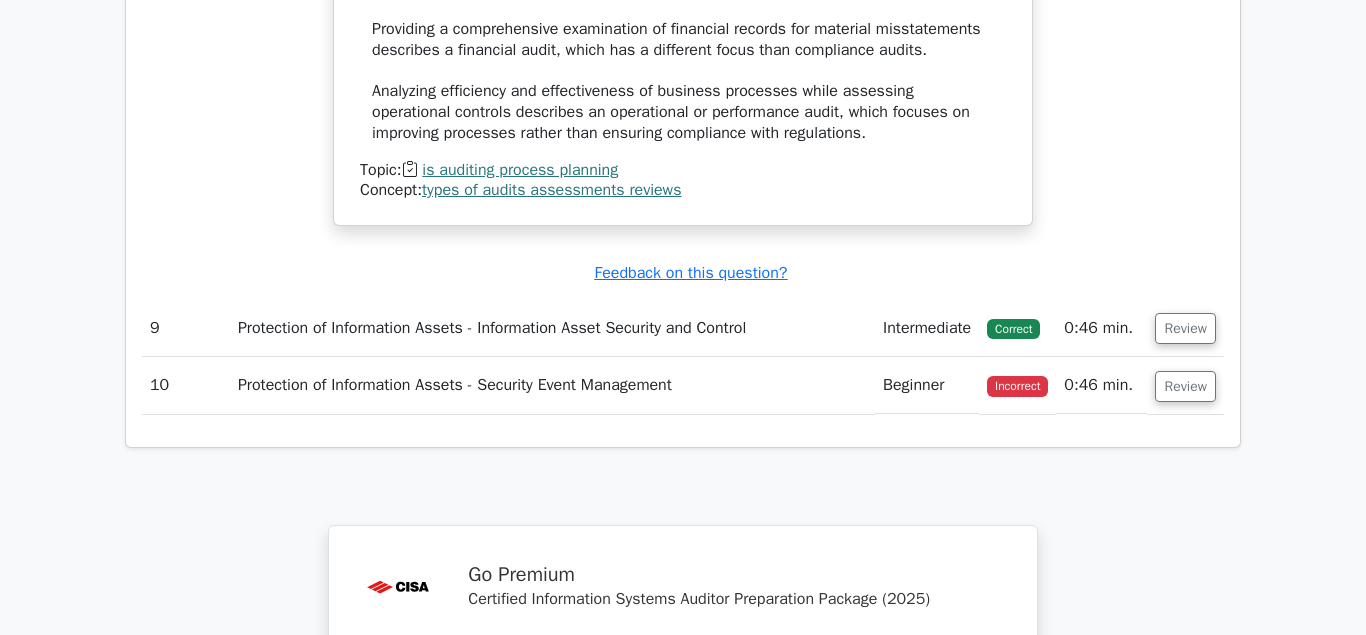 scroll, scrollTop: 10302, scrollLeft: 0, axis: vertical 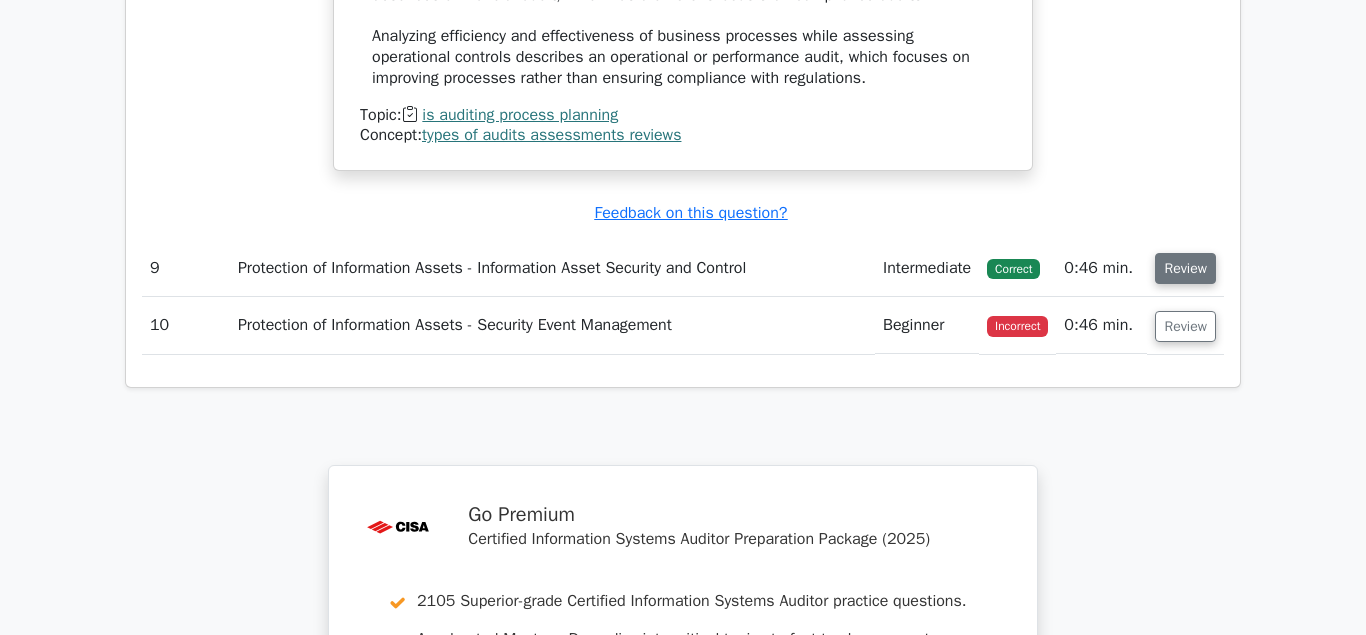 click on "Review" at bounding box center [1185, 268] 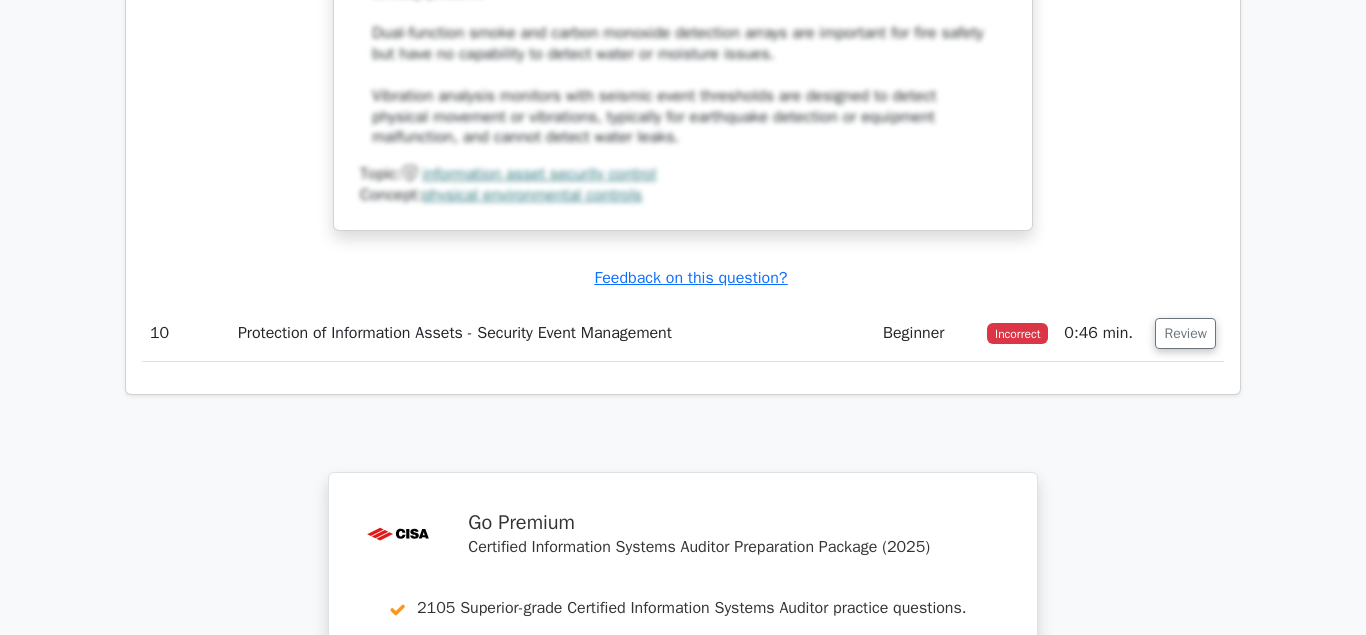 scroll, scrollTop: 11526, scrollLeft: 0, axis: vertical 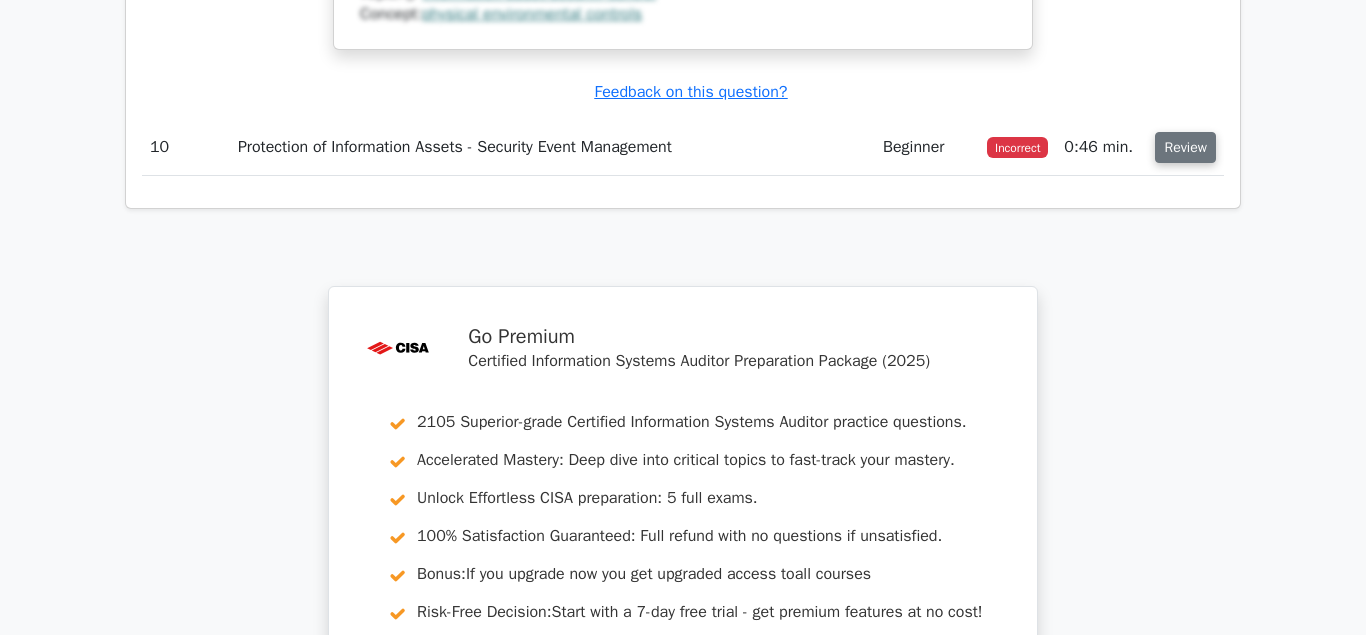 click on "Review" at bounding box center (1185, 147) 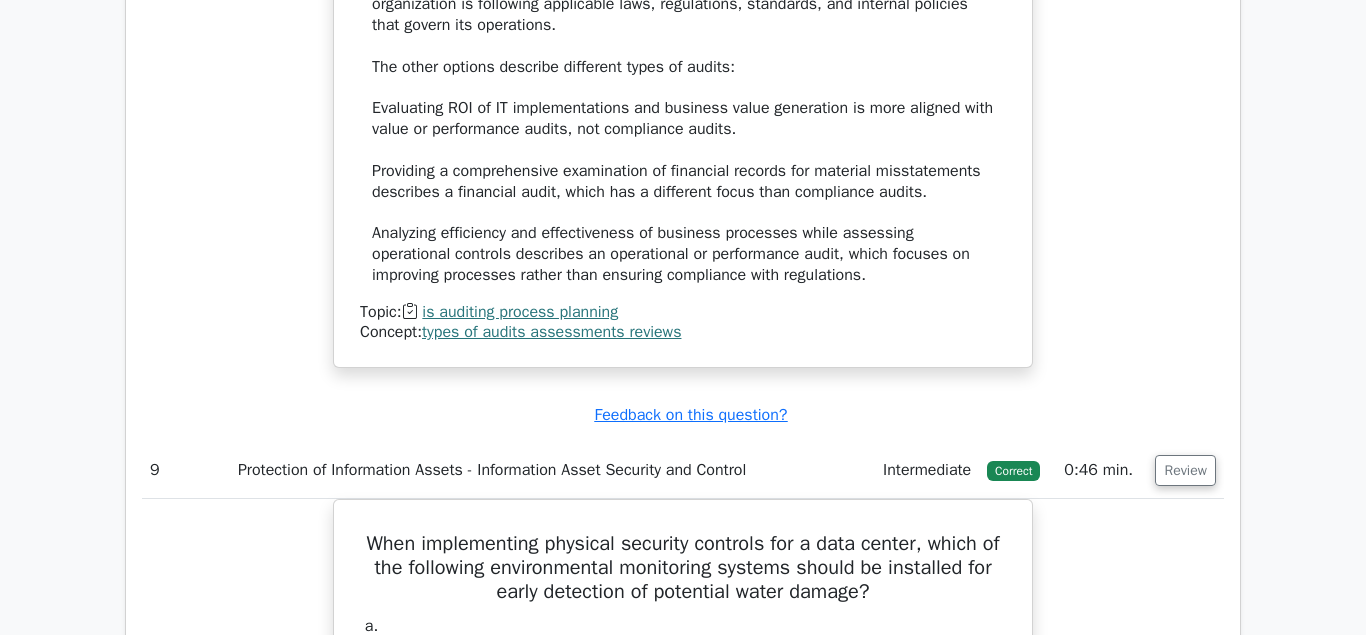 scroll, scrollTop: 10098, scrollLeft: 0, axis: vertical 